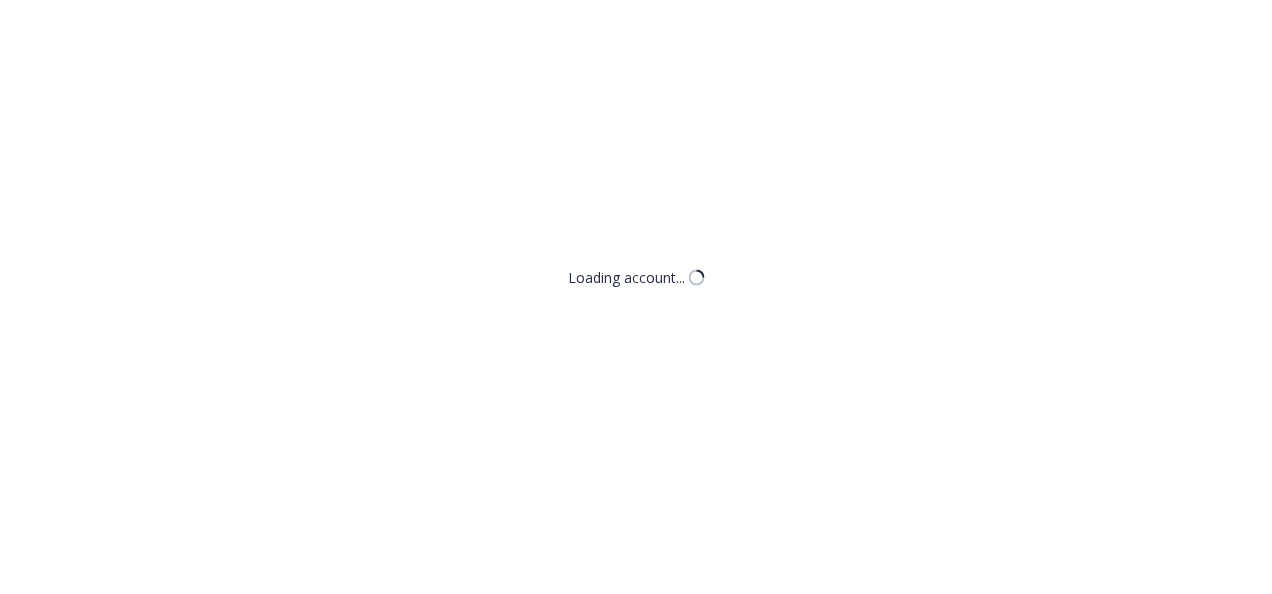 scroll, scrollTop: 0, scrollLeft: 0, axis: both 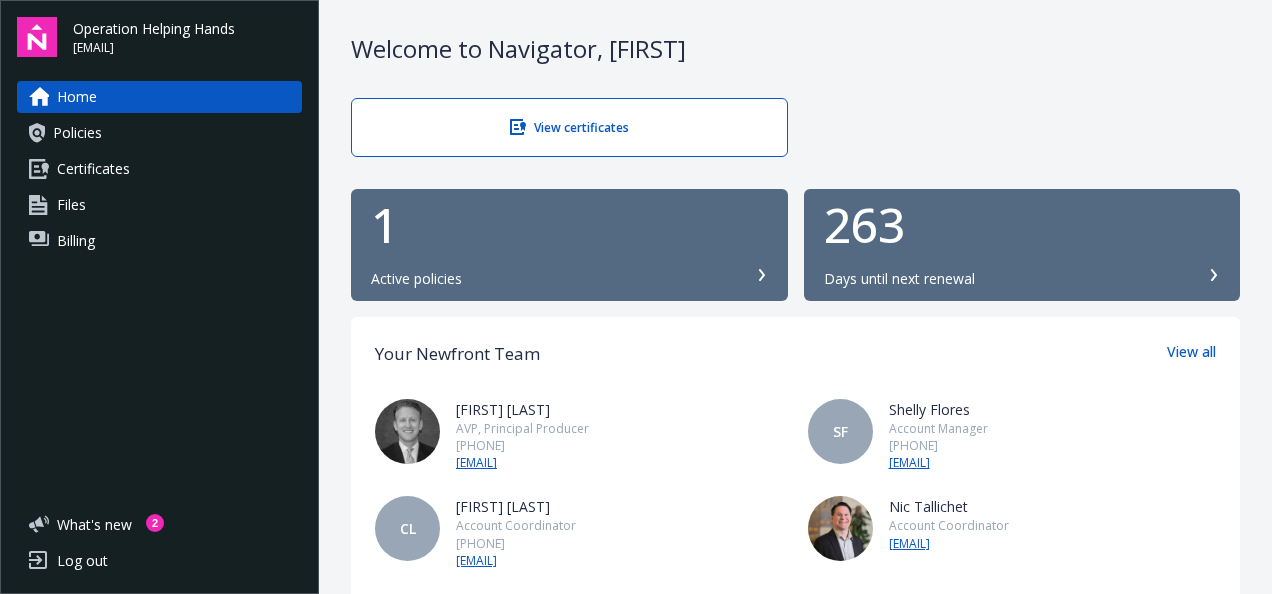 click on "Certificates" at bounding box center [93, 169] 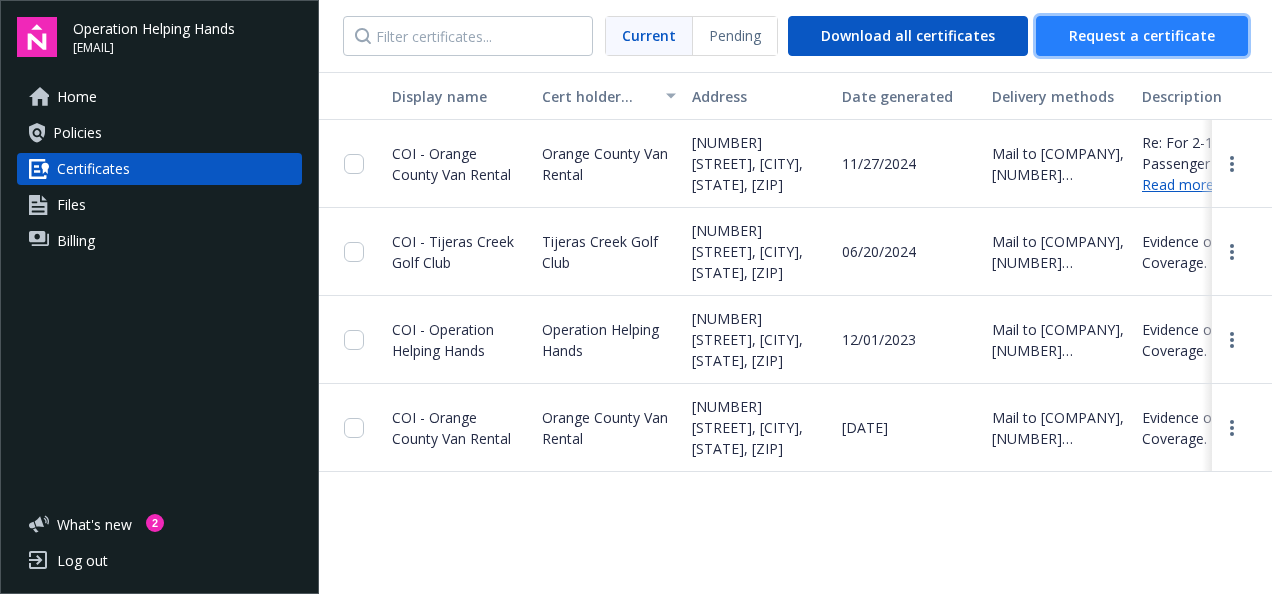 click on "Request a certificate" at bounding box center (1142, 35) 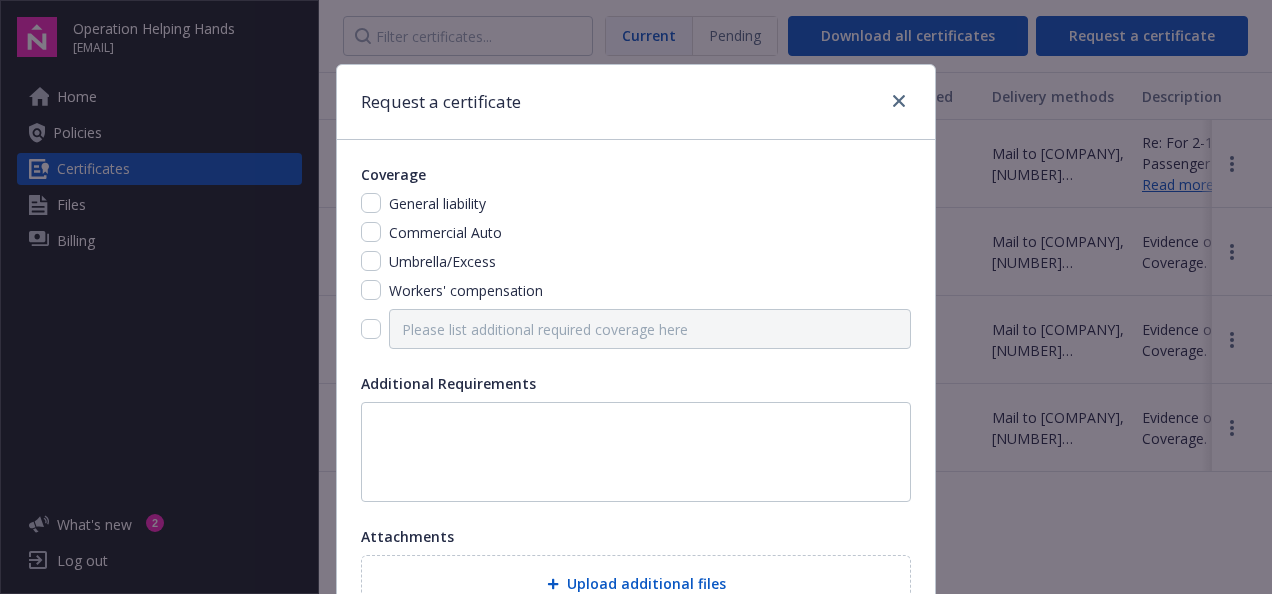 click on "General liability" at bounding box center (437, 203) 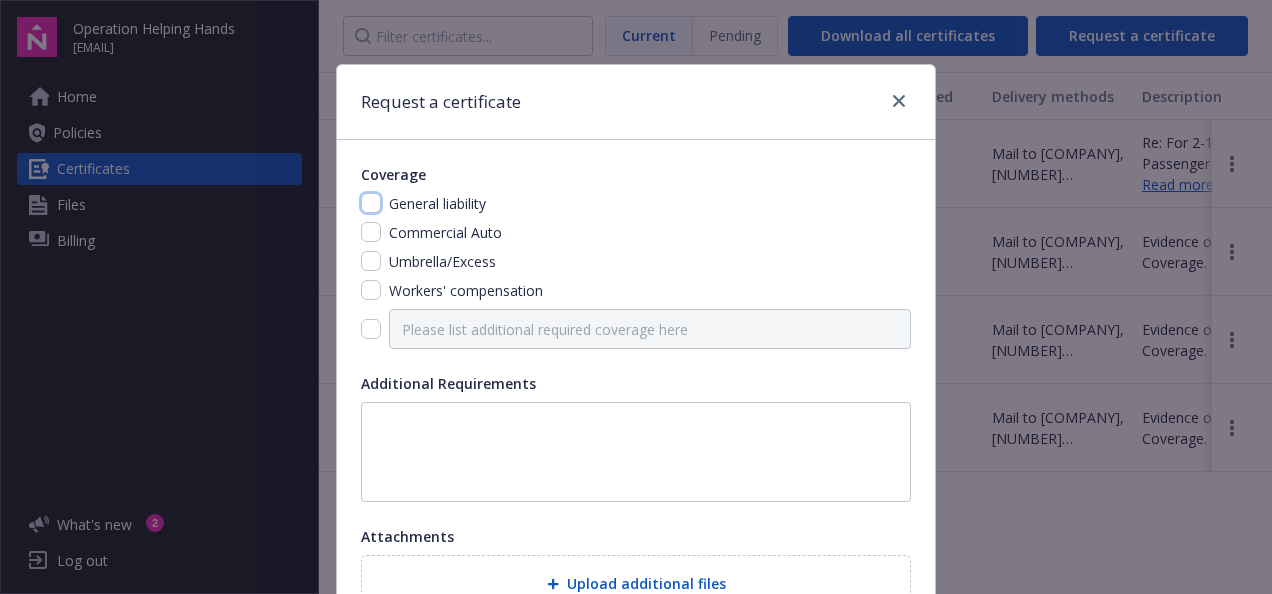 click at bounding box center (371, 203) 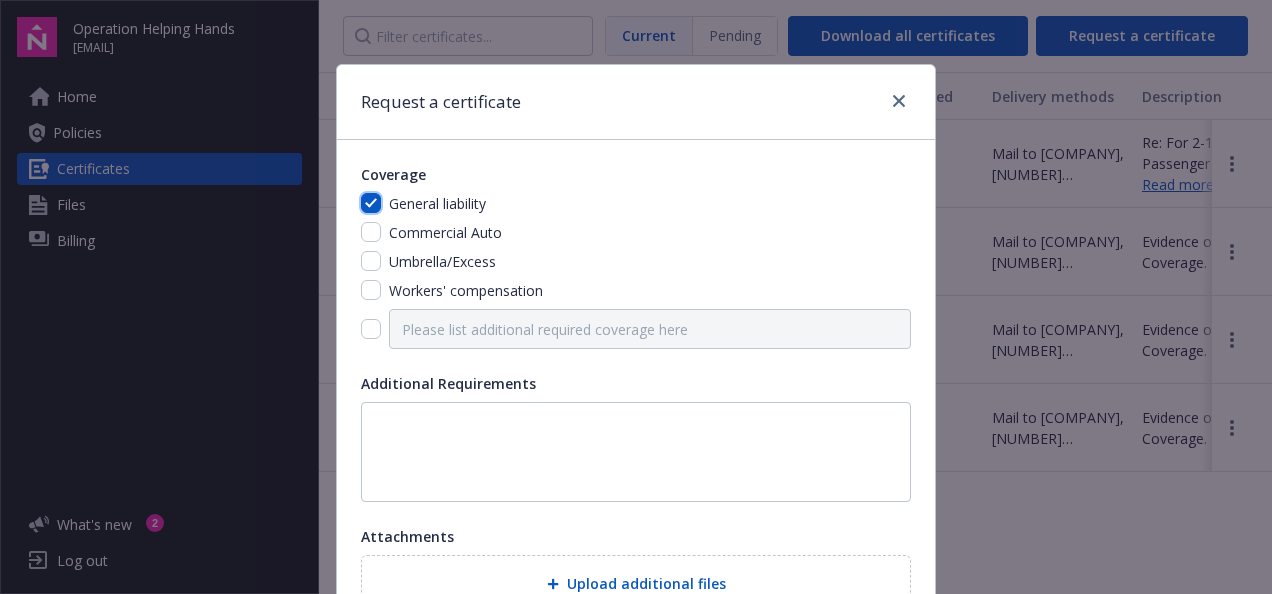checkbox on "true" 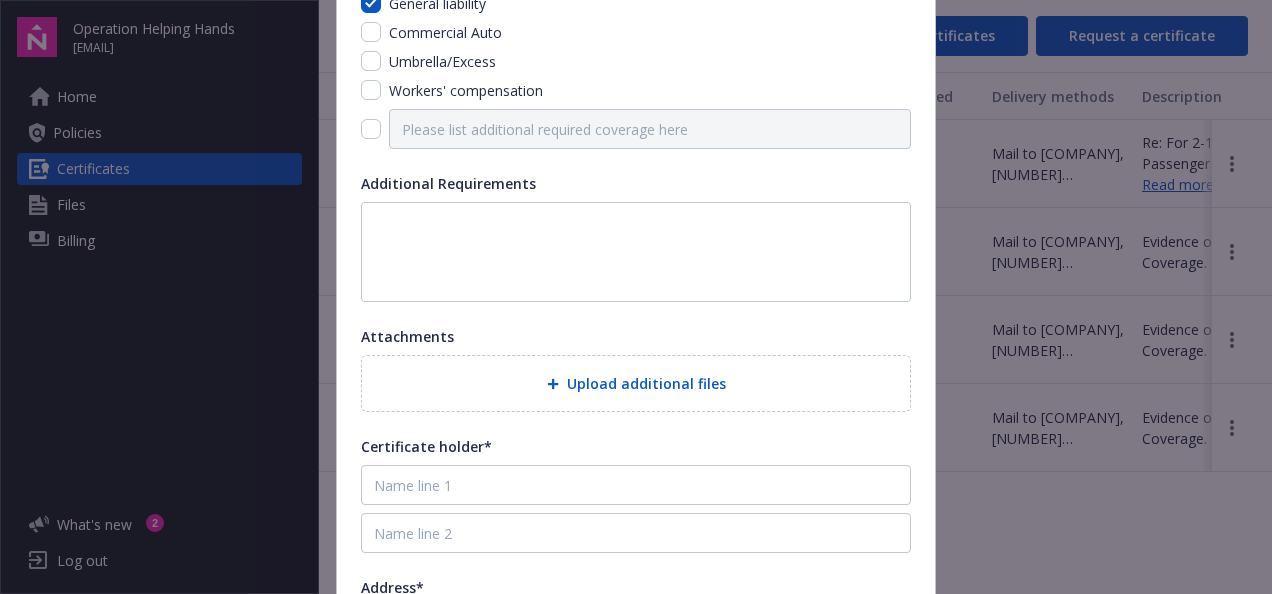 click on "Additional Requirements" at bounding box center [636, 237] 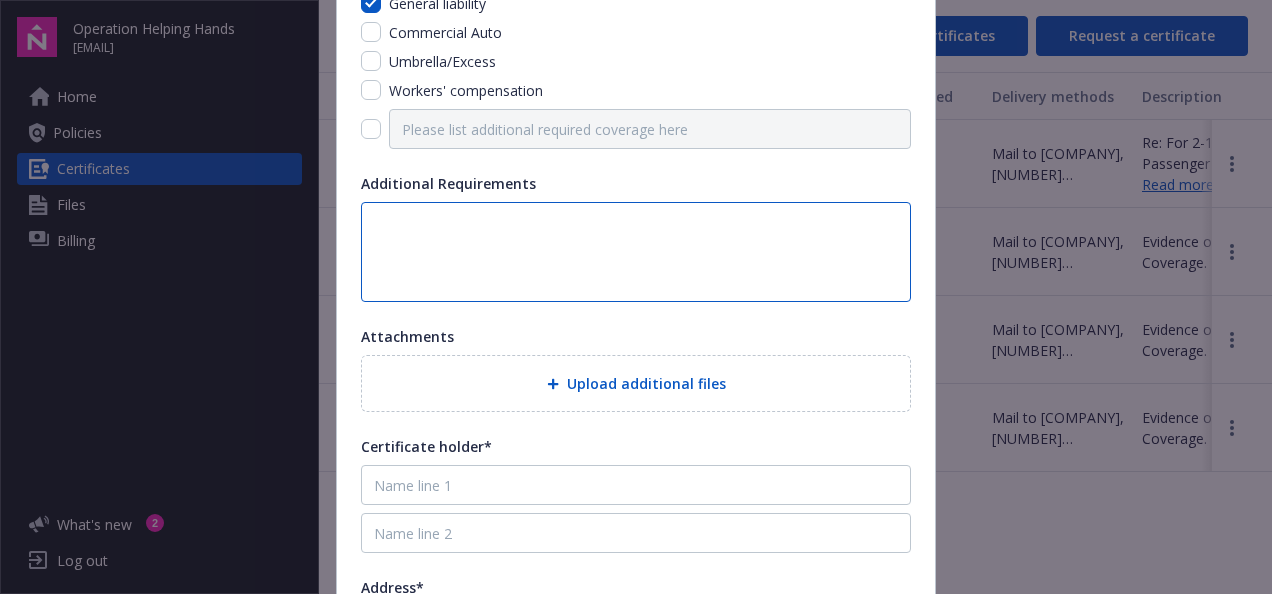 click at bounding box center [636, 252] 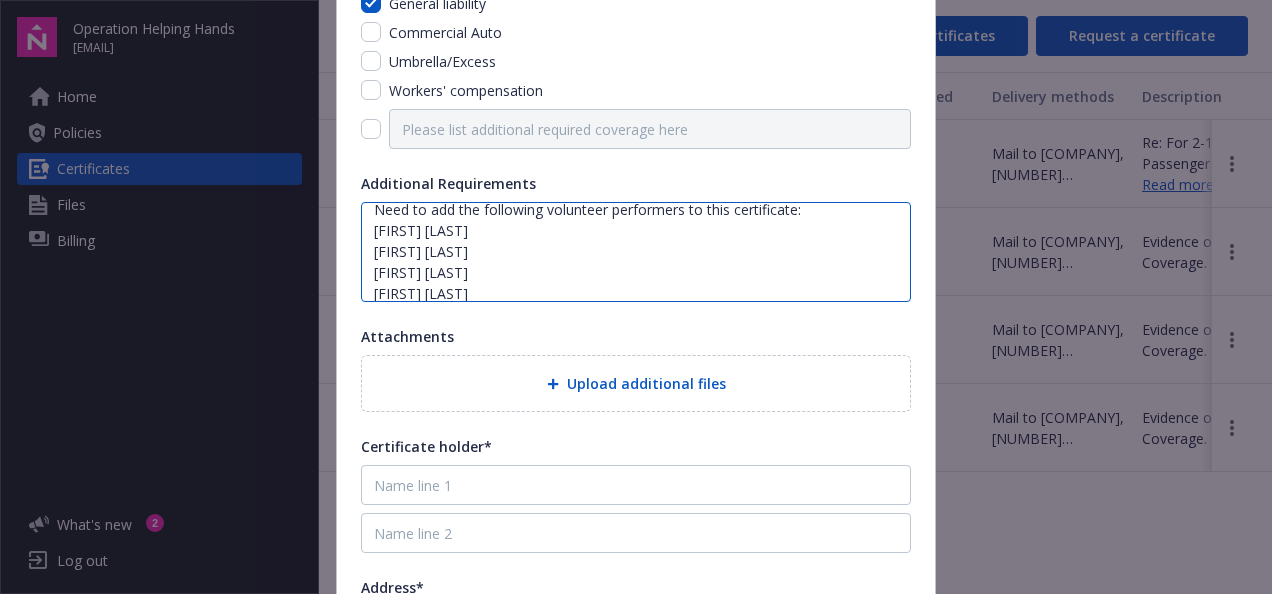 scroll, scrollTop: 34, scrollLeft: 0, axis: vertical 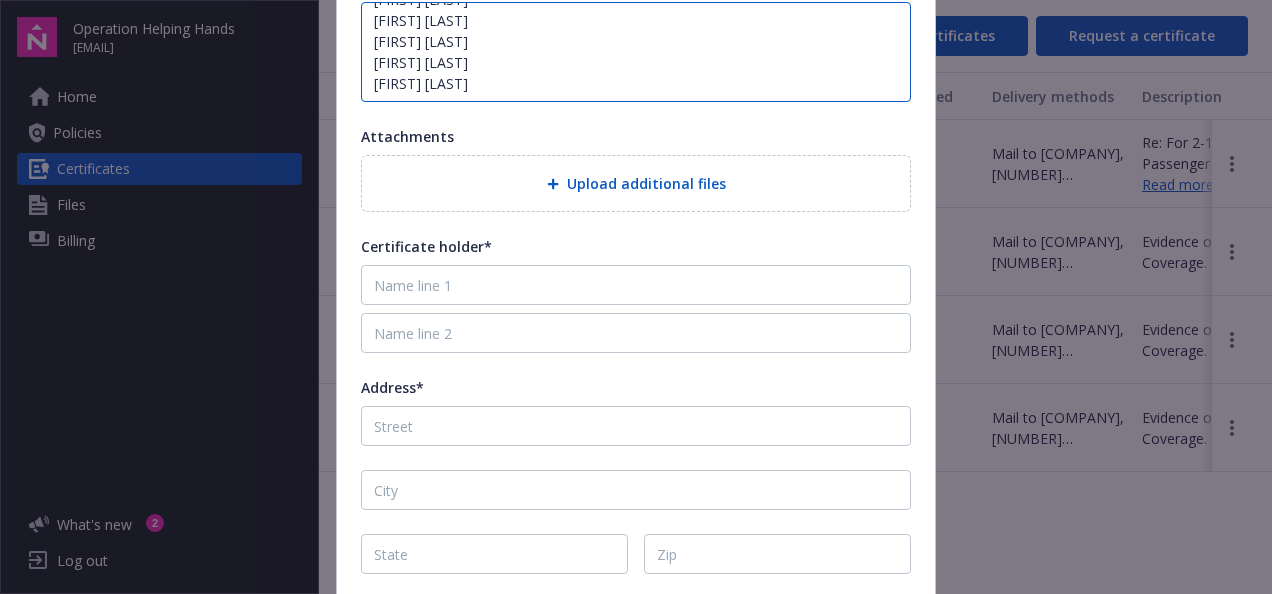 type on "Need to add the following volunteer performers to this certificate:
[FIRST] [LAST]
[FIRST] [LAST]
[FIRST] [LAST]
[FIRST] [LAST]
[FIRST] [LAST]" 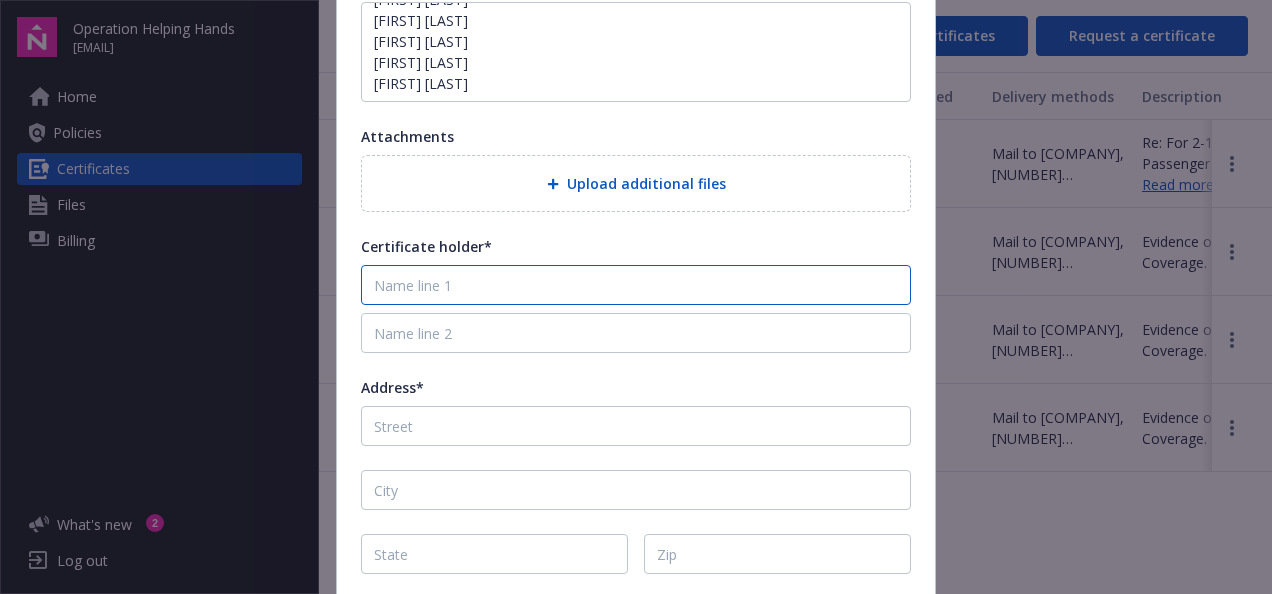 click at bounding box center [636, 285] 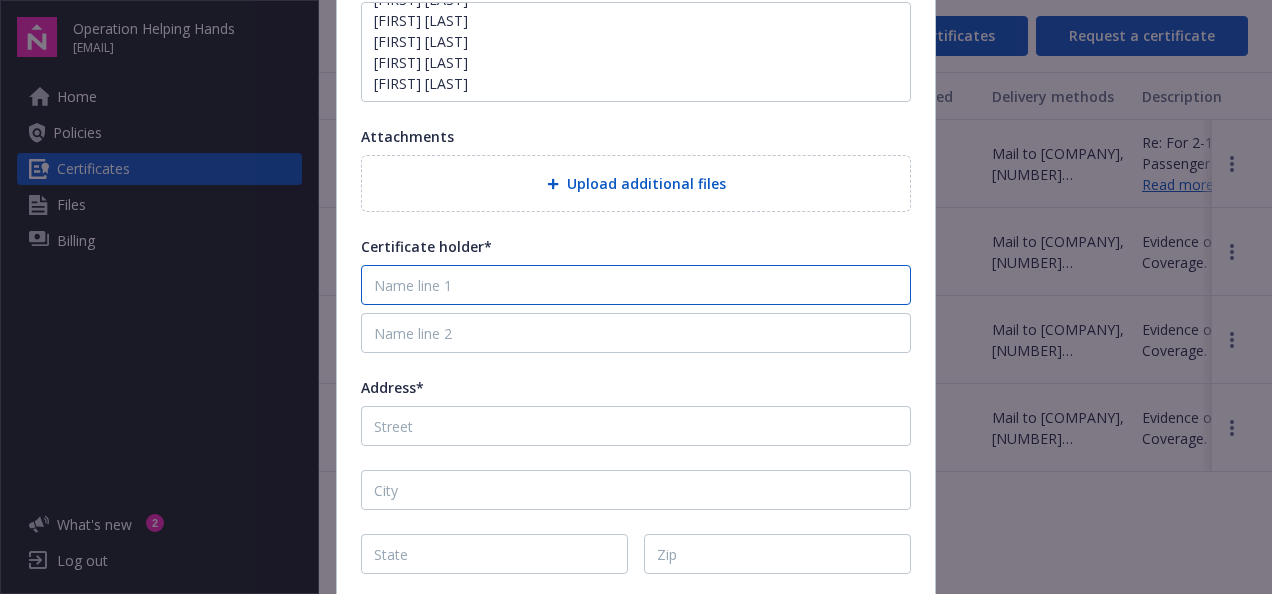 type on "Westin South Coast Plaza" 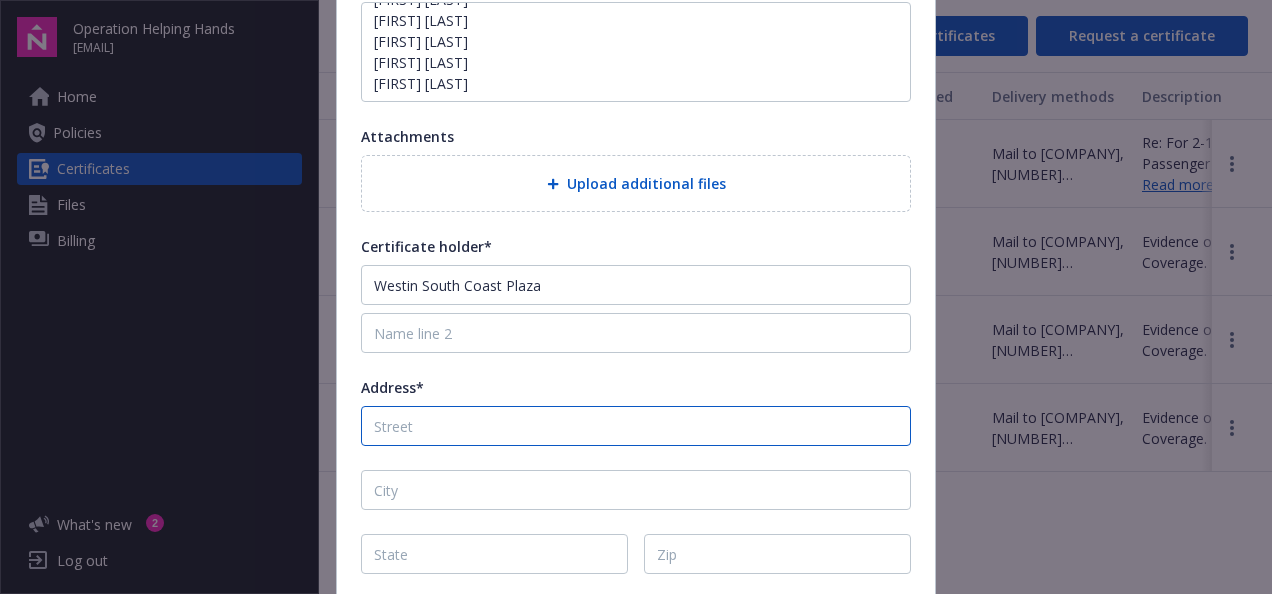 type on "[NUMBER] [STREET]" 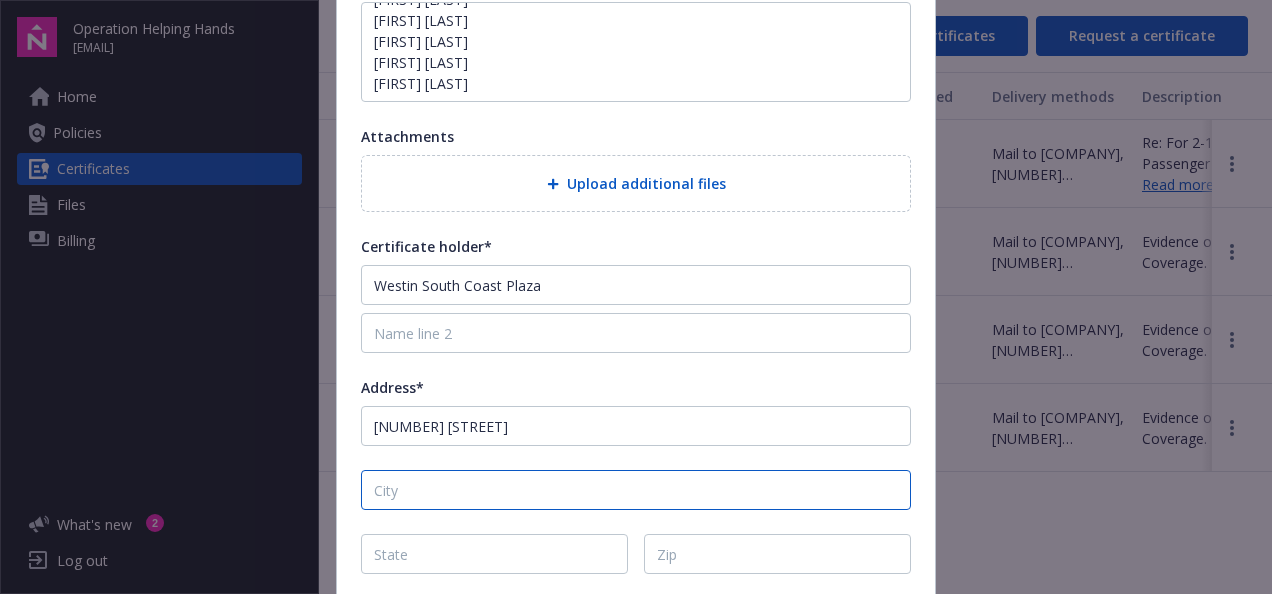 type on "[CITY]" 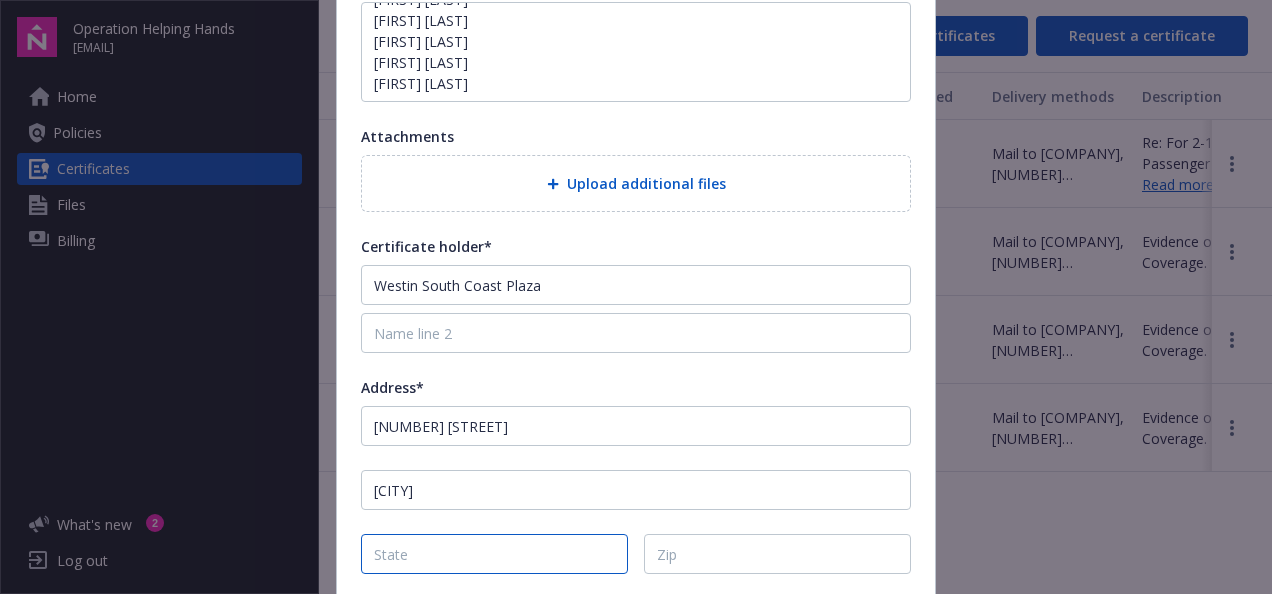 type on "CA" 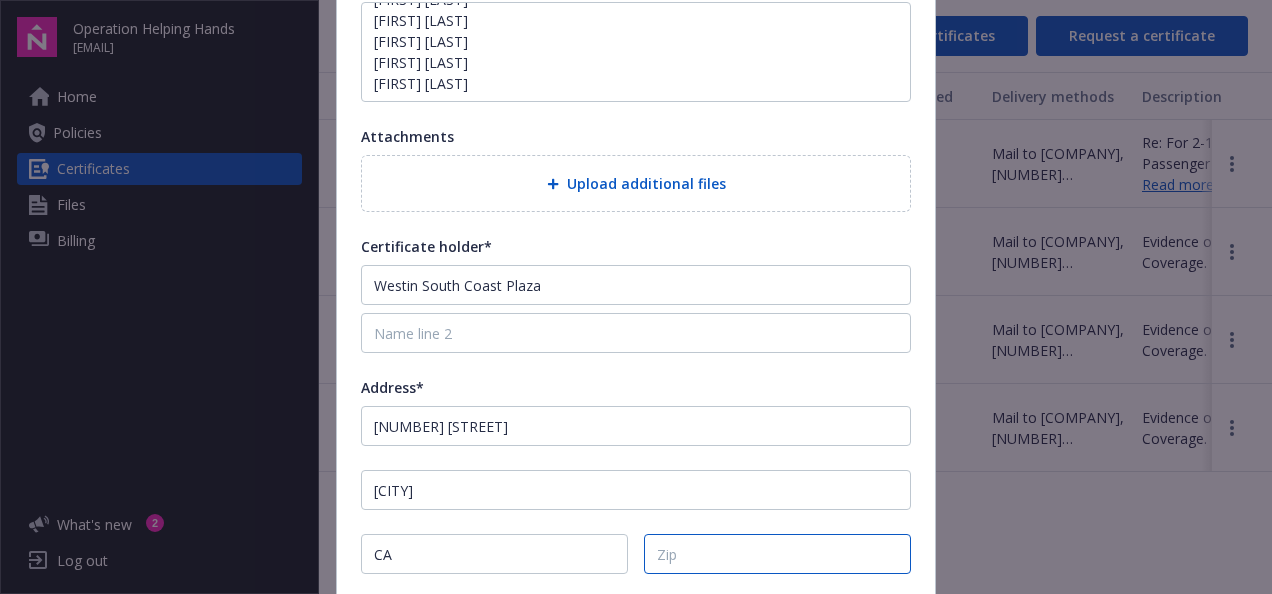 type on "[ZIP]" 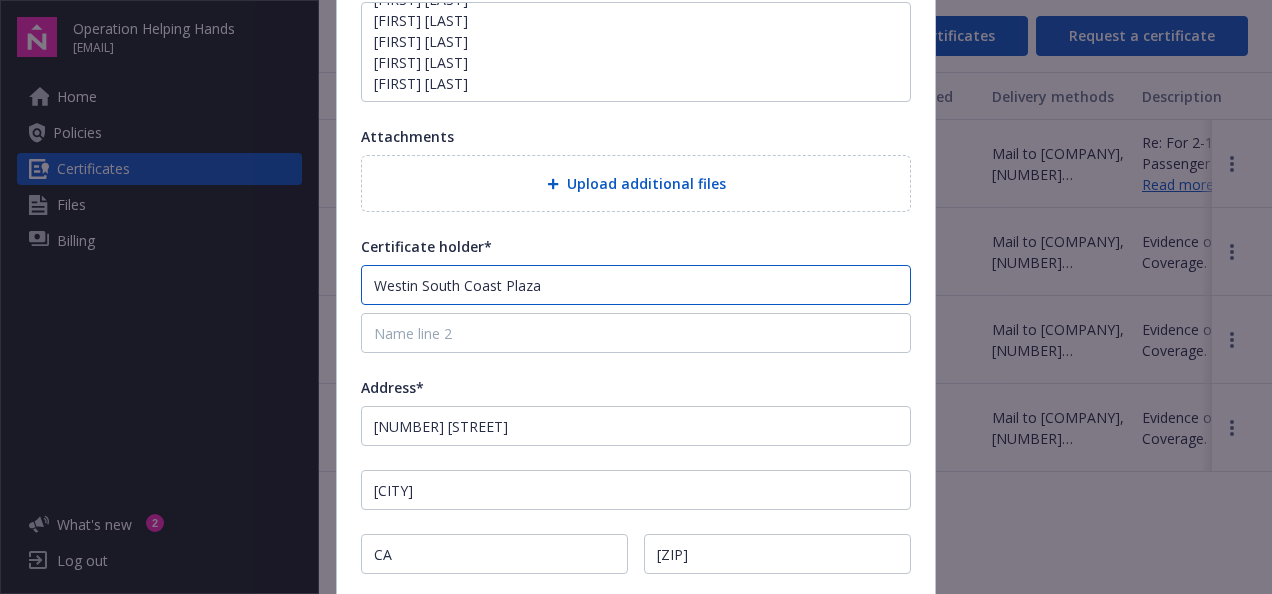 scroll, scrollTop: 556, scrollLeft: 0, axis: vertical 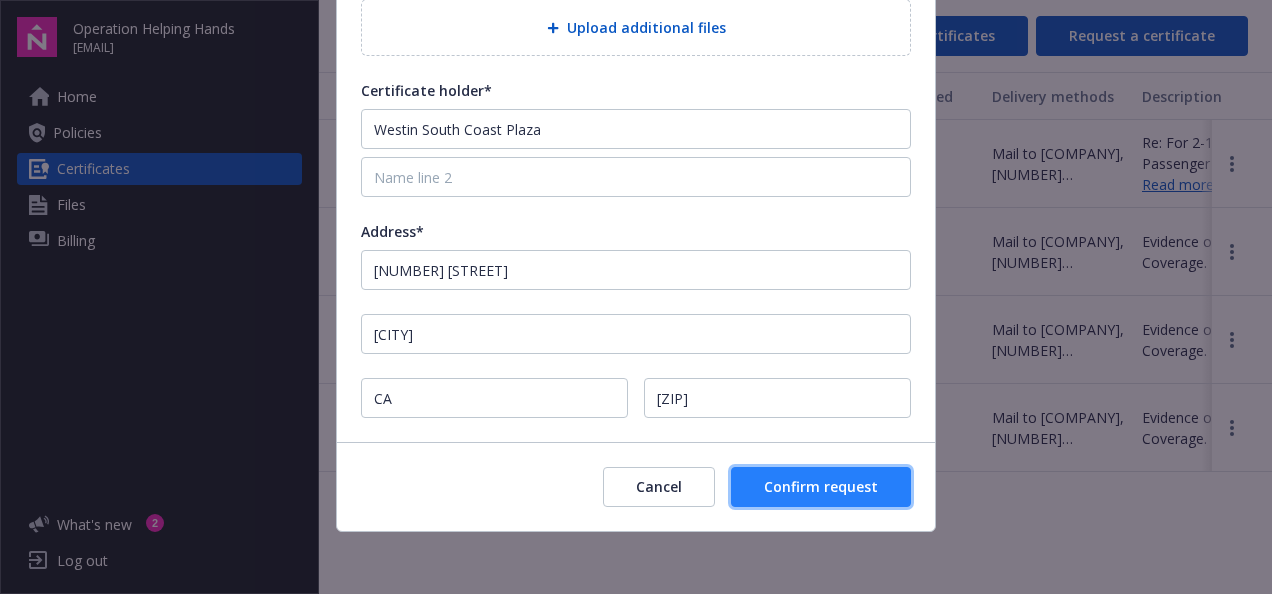 click on "Confirm request" at bounding box center (821, 487) 